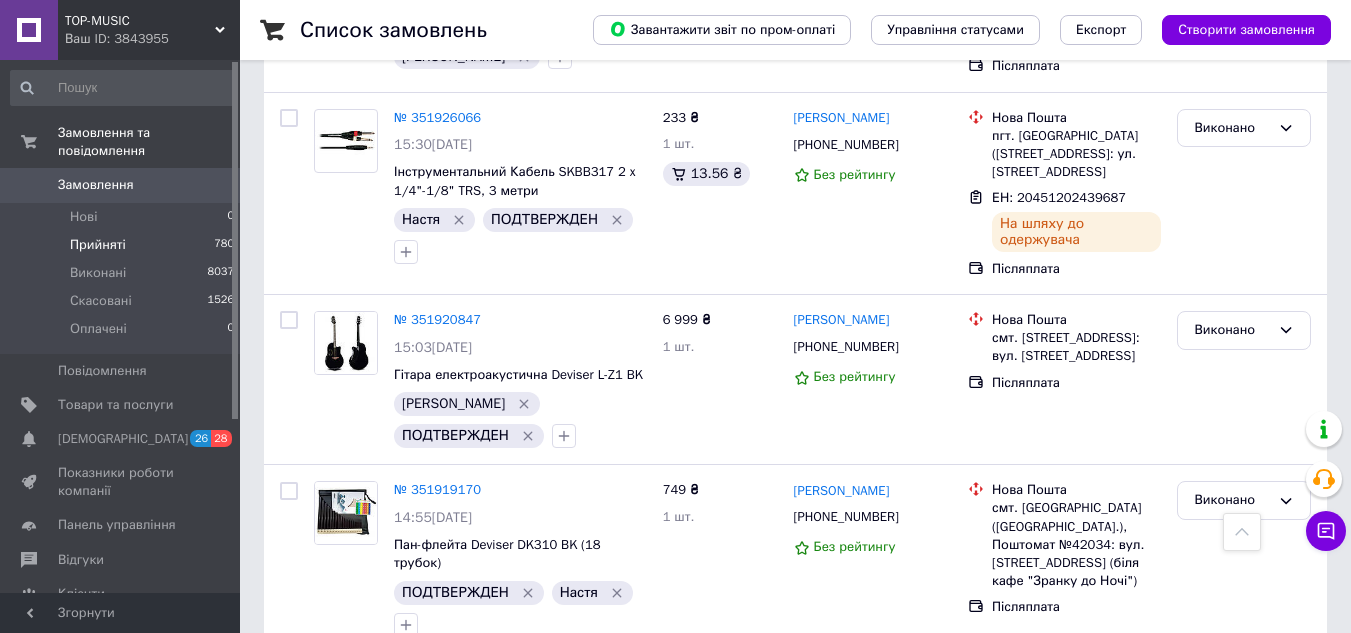 click on "Прийняті 780" at bounding box center [123, 245] 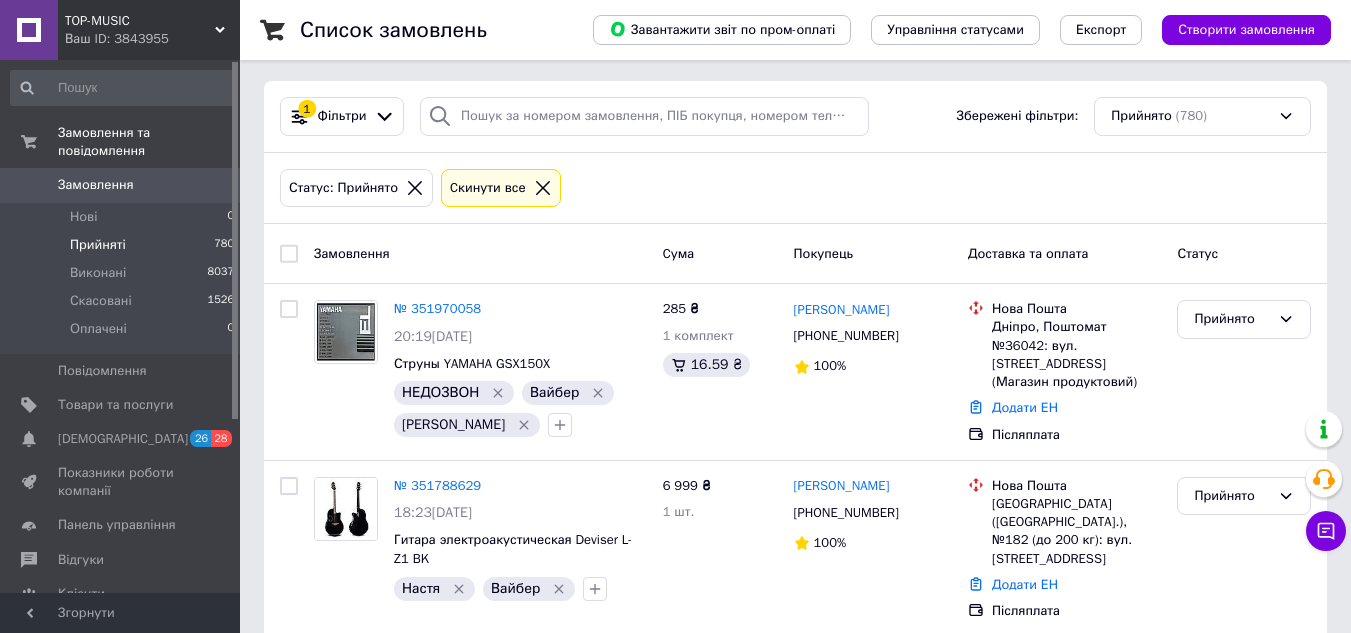 scroll, scrollTop: 0, scrollLeft: 0, axis: both 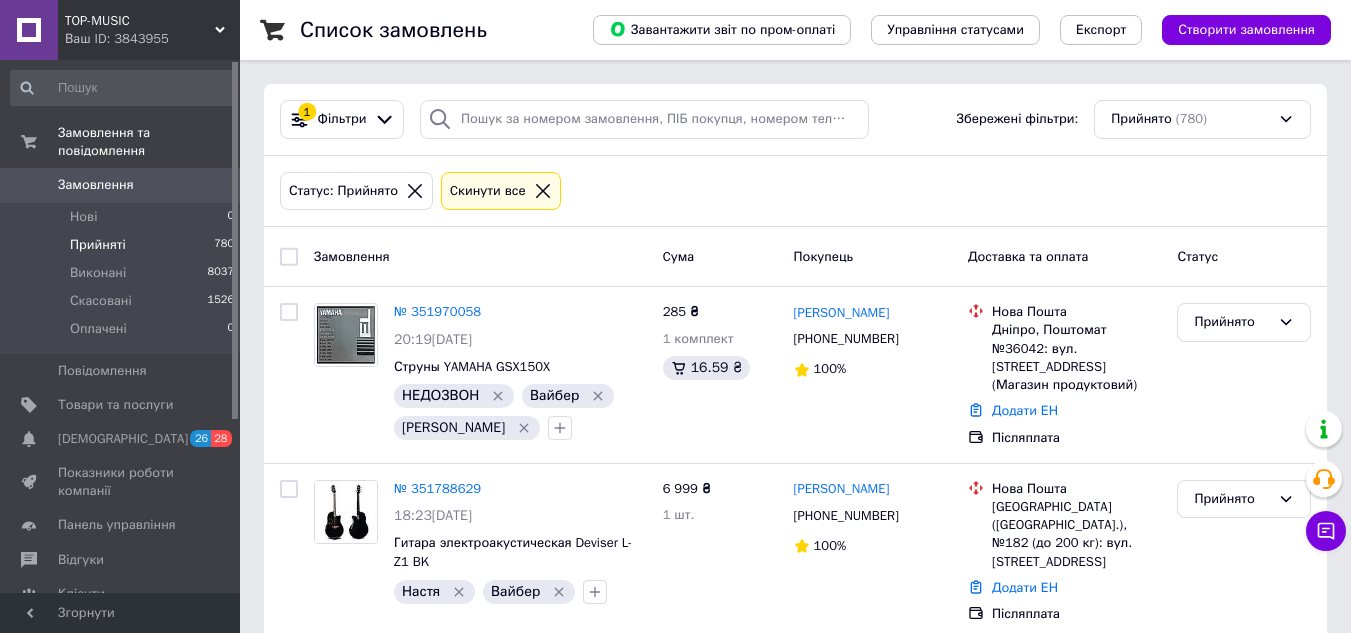 click 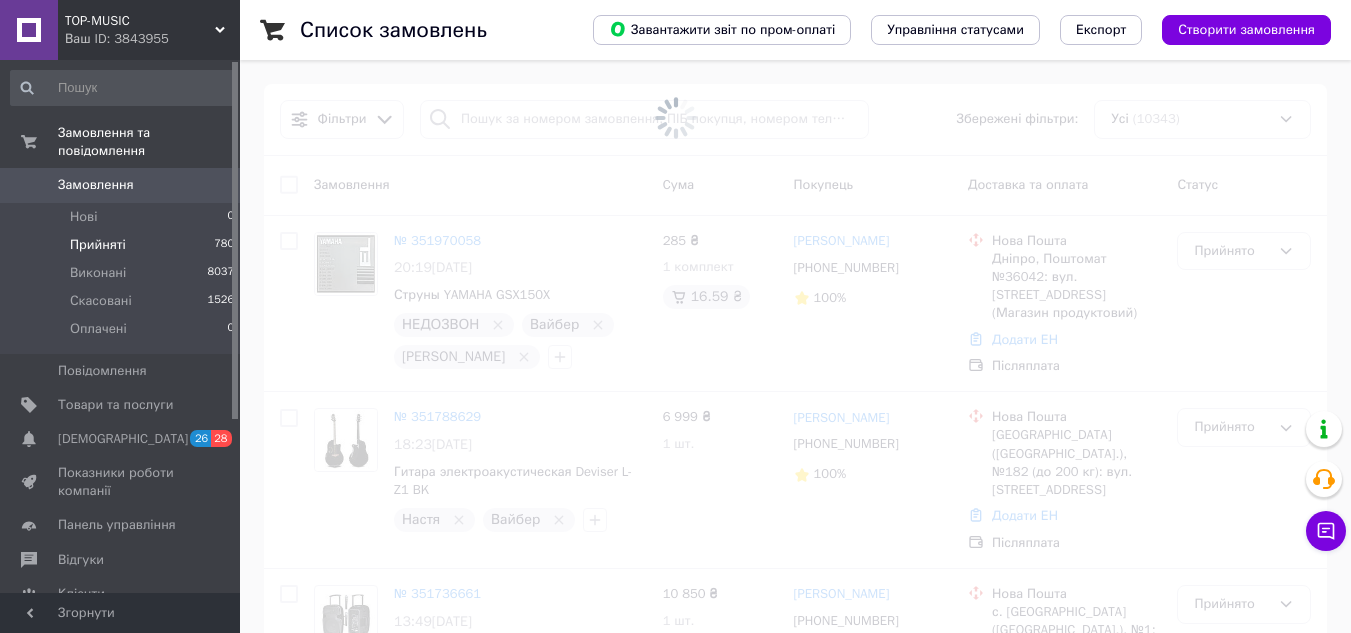 click on "Ваш ID: 3843955" at bounding box center (152, 39) 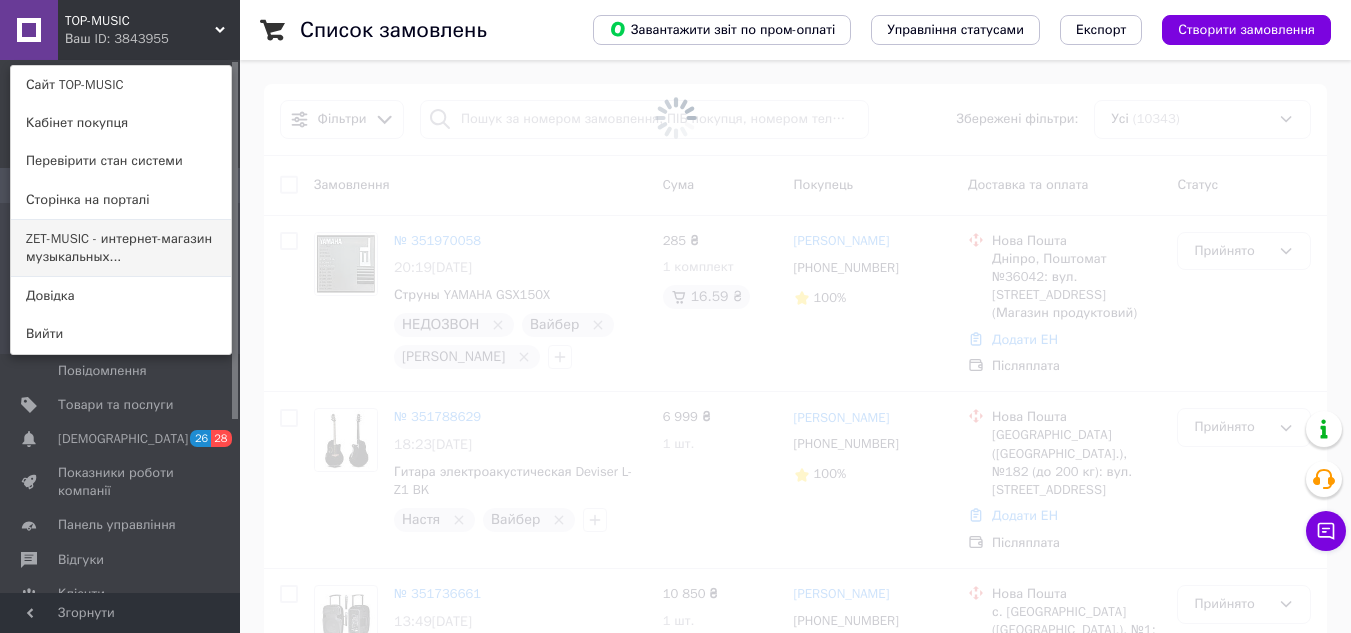 click on "ZET-MUSIC - интернет-магазин музыкальных..." at bounding box center (121, 248) 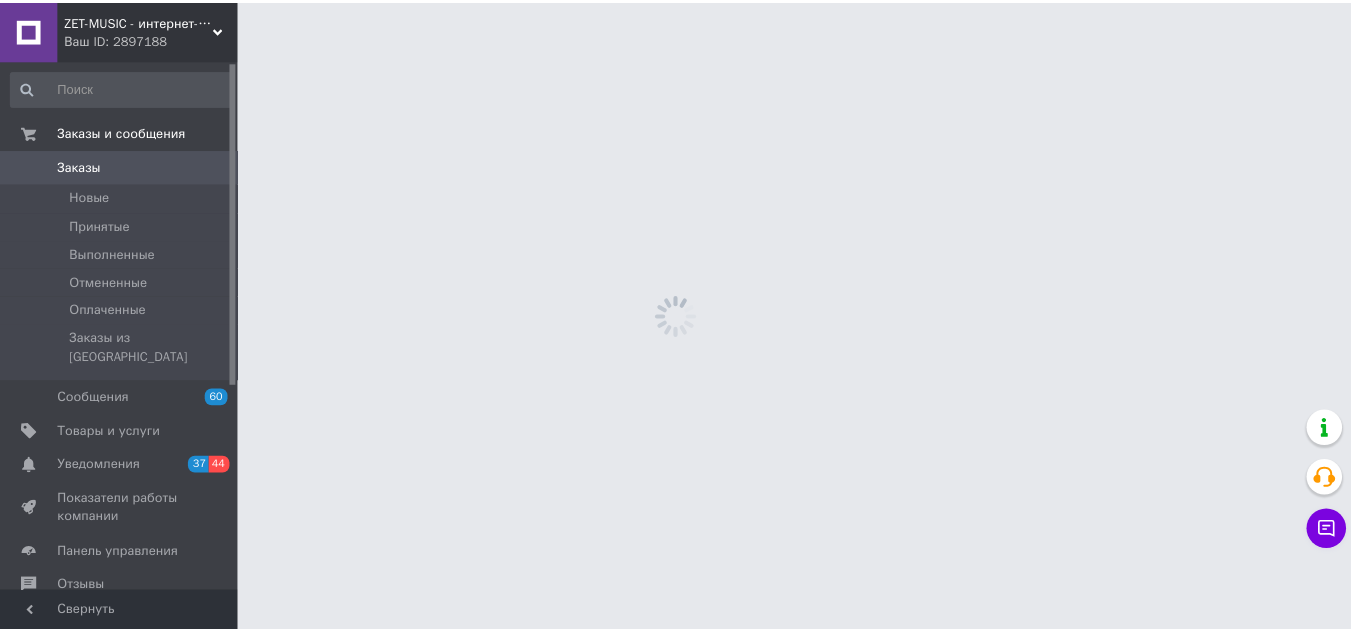 scroll, scrollTop: 0, scrollLeft: 0, axis: both 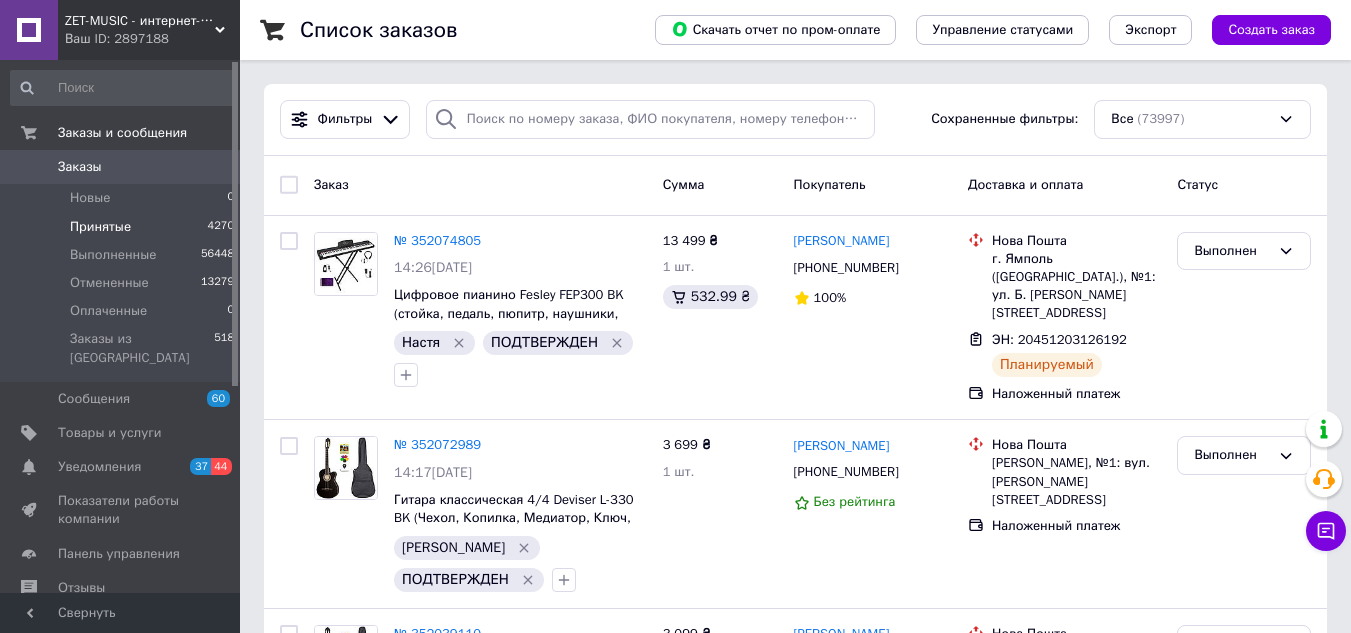 click on "Принятые 4270" at bounding box center [123, 227] 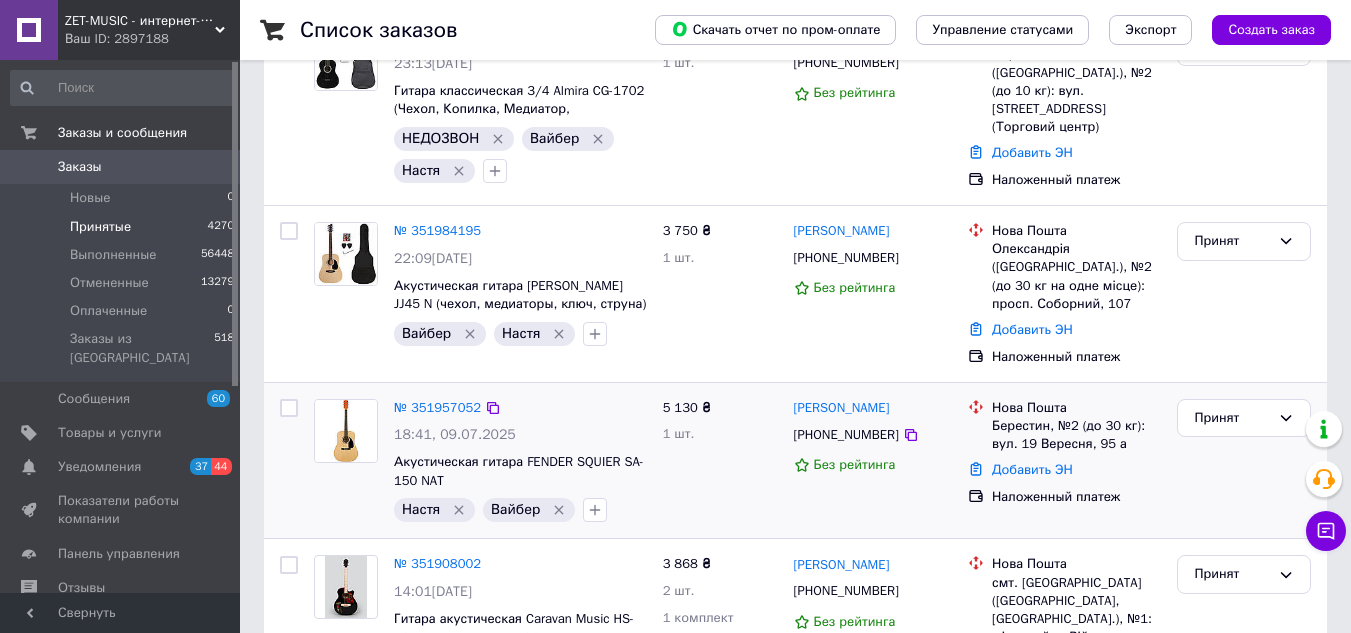 scroll, scrollTop: 300, scrollLeft: 0, axis: vertical 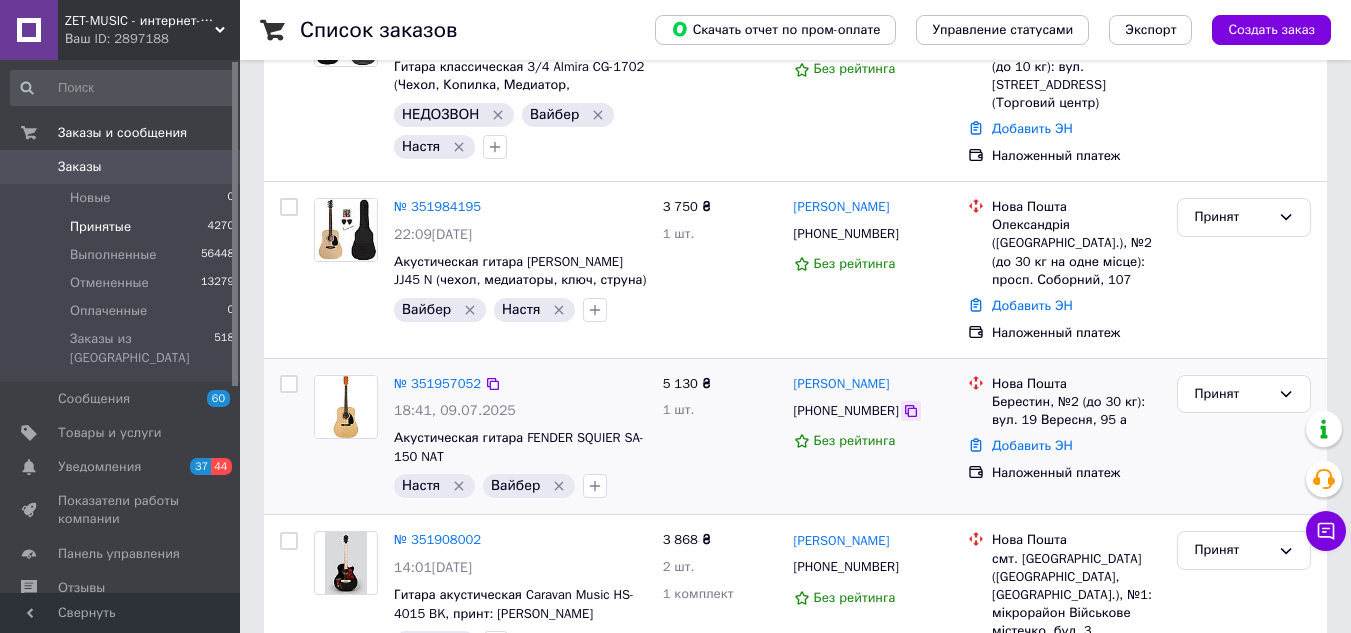 click 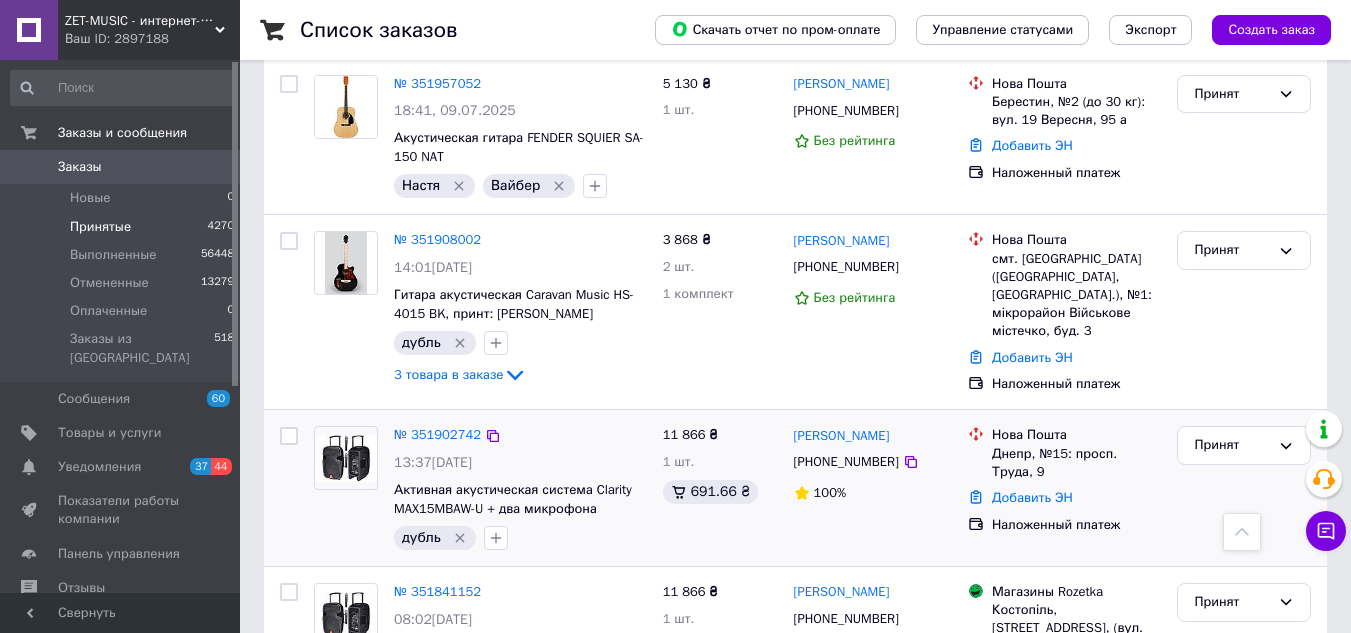 scroll, scrollTop: 400, scrollLeft: 0, axis: vertical 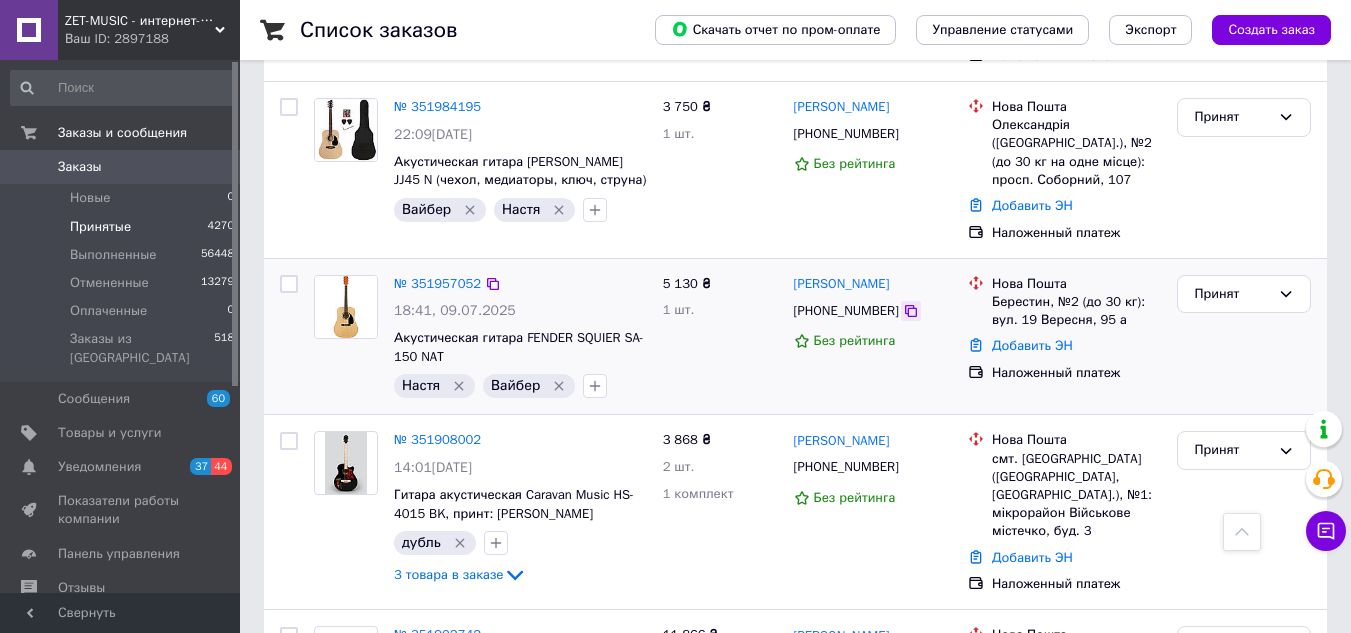 click 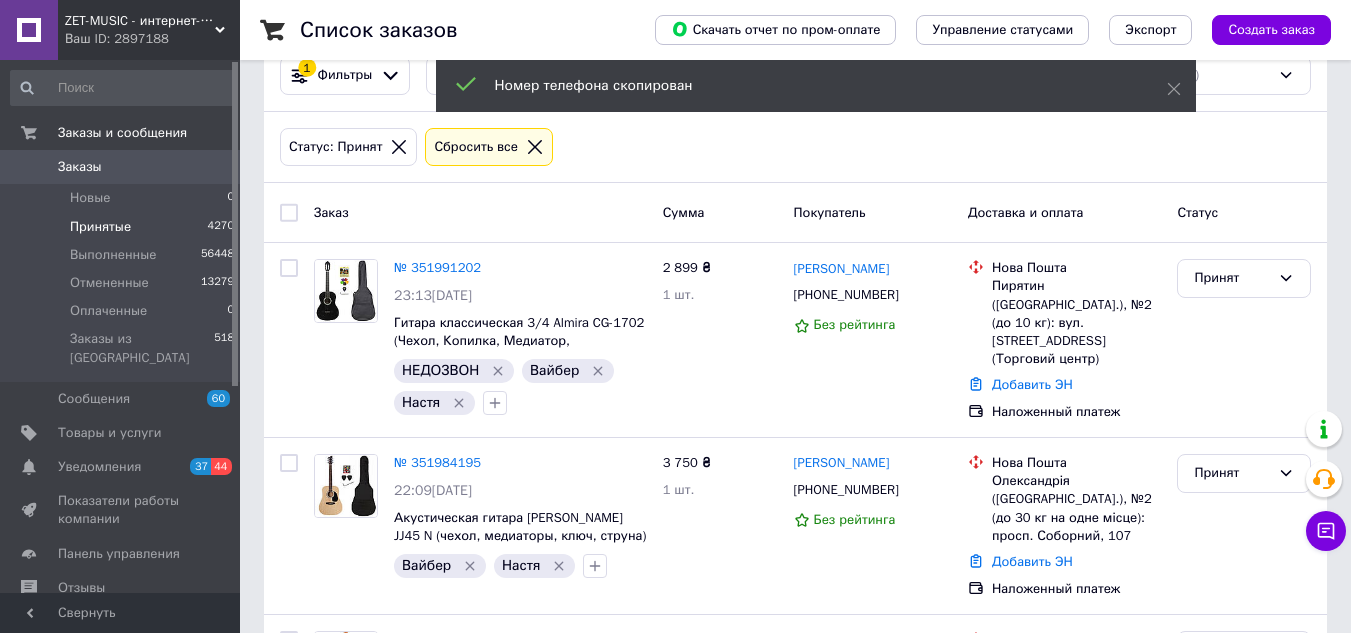 scroll, scrollTop: 0, scrollLeft: 0, axis: both 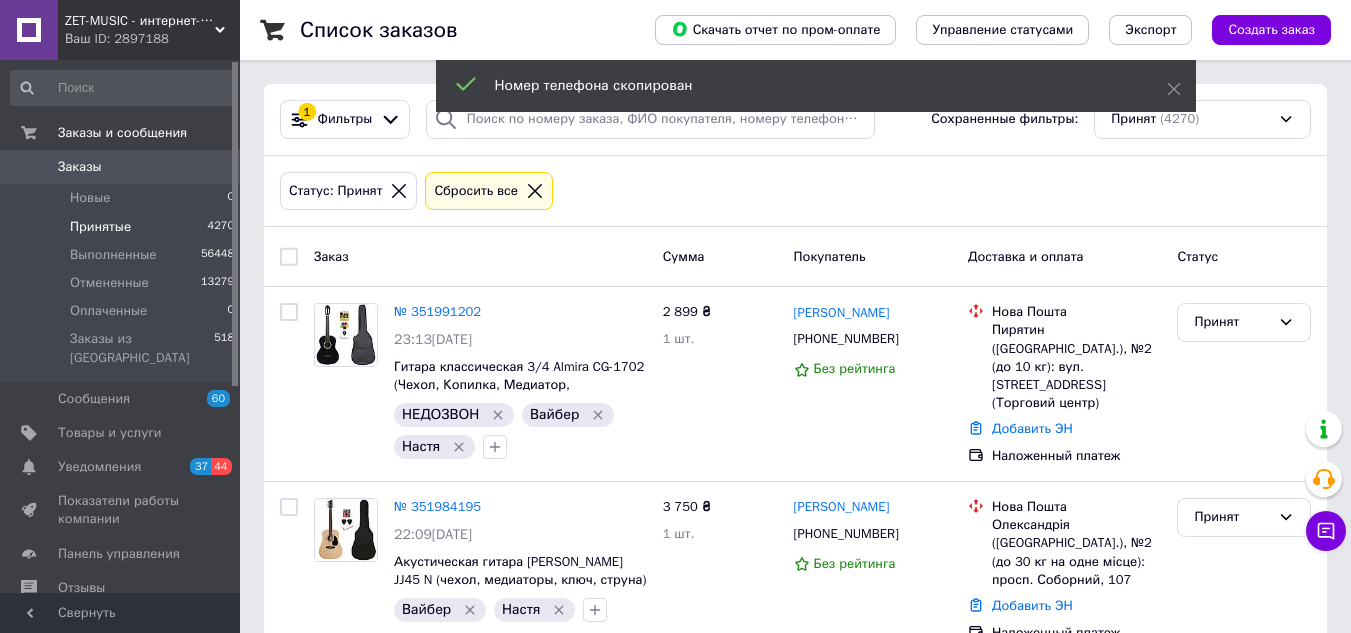 click 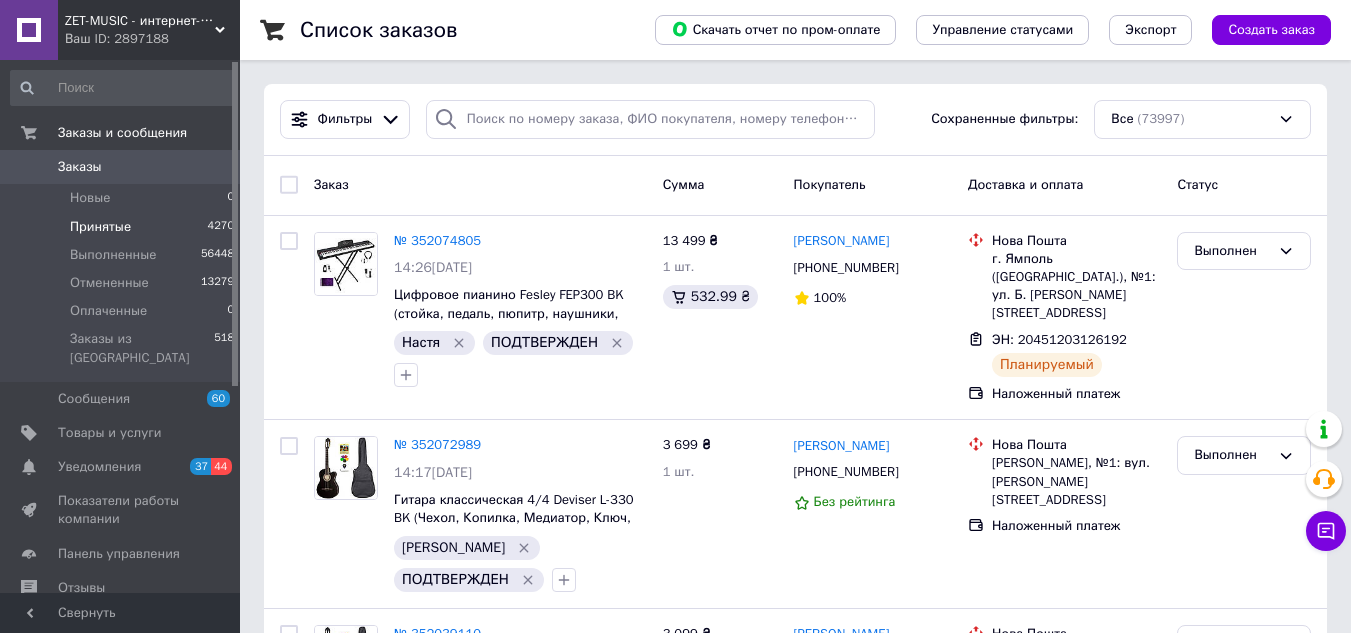 click on "ZET-MUSIC - интернет-магазин музыкальных инструментов" at bounding box center (140, 21) 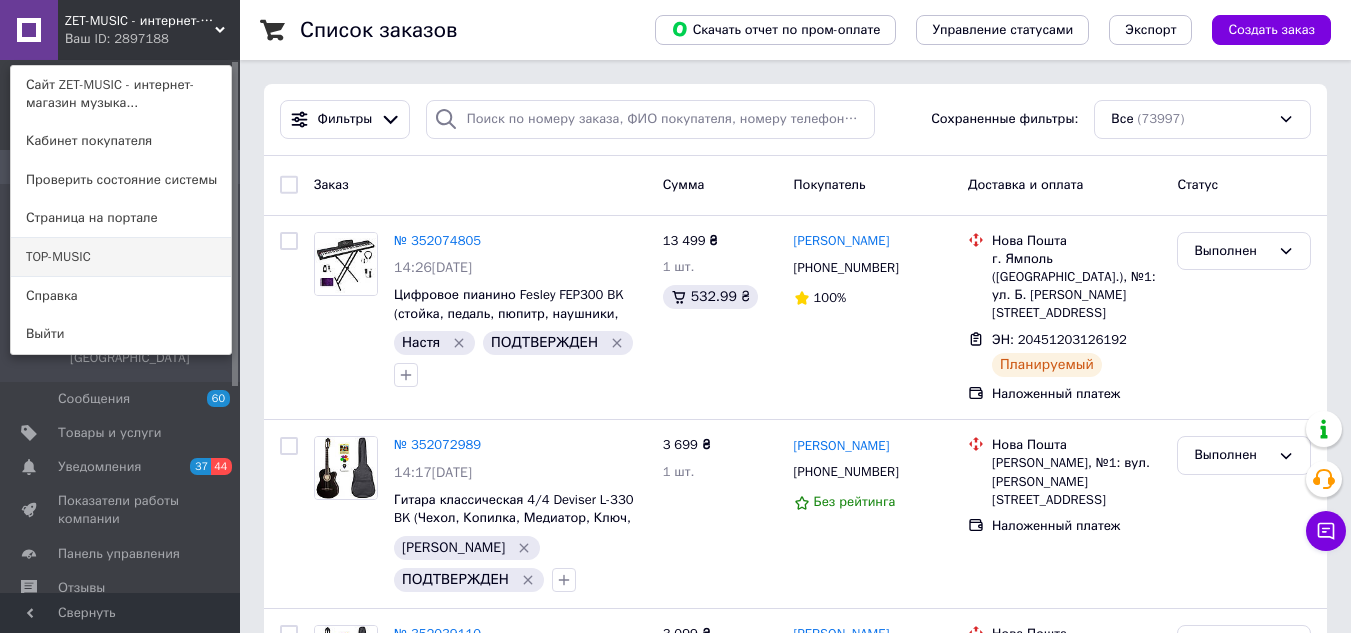 click on "TOP-MUSIC" at bounding box center (121, 257) 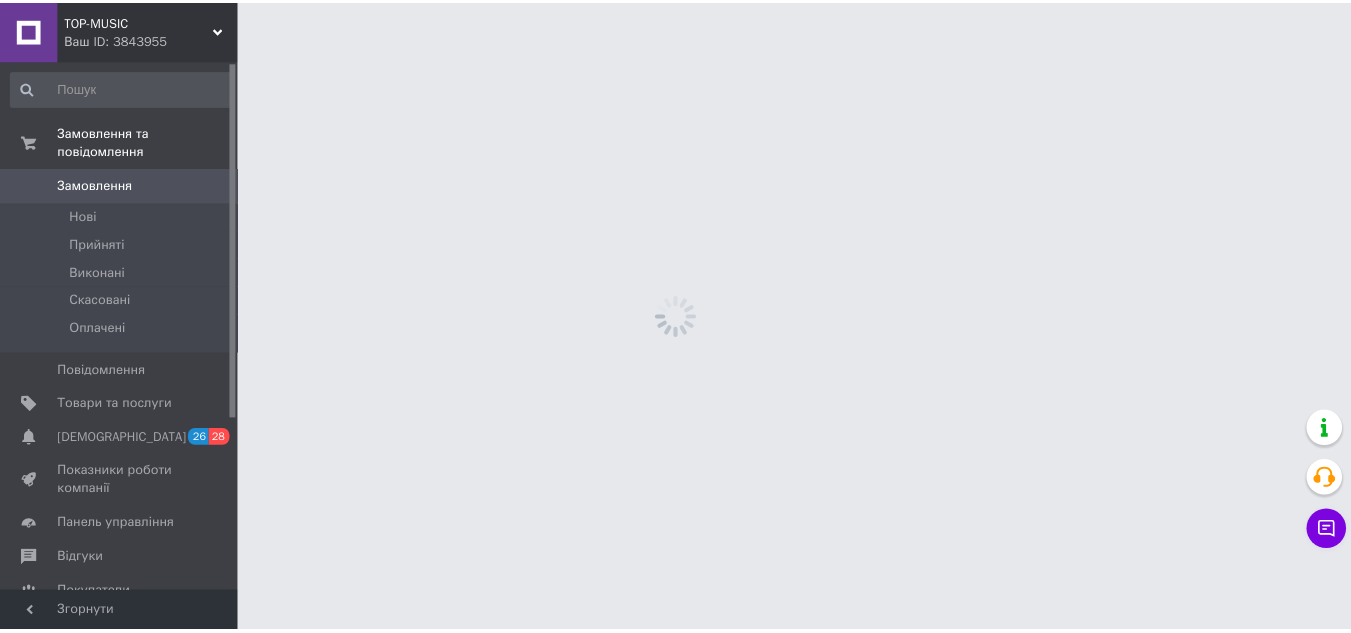scroll, scrollTop: 0, scrollLeft: 0, axis: both 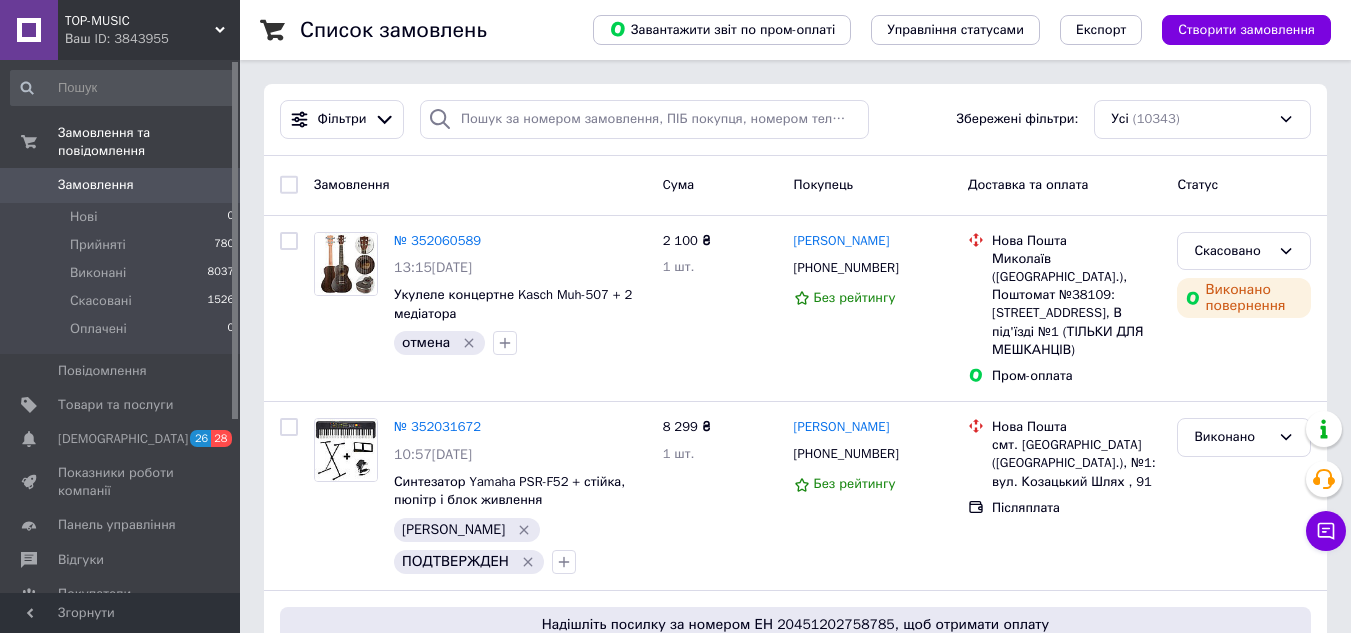 click on "Ваш ID: 3843955" at bounding box center [152, 39] 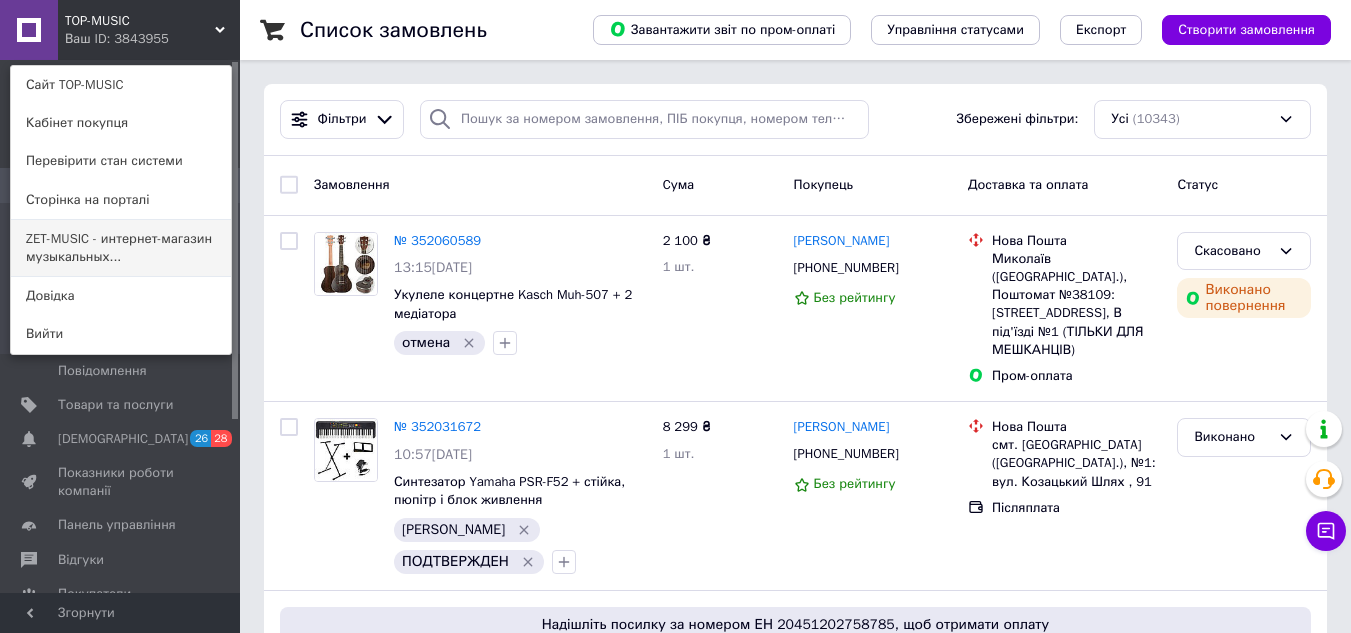 click on "ZET-MUSIC - интернет-магазин музыкальных..." at bounding box center (121, 248) 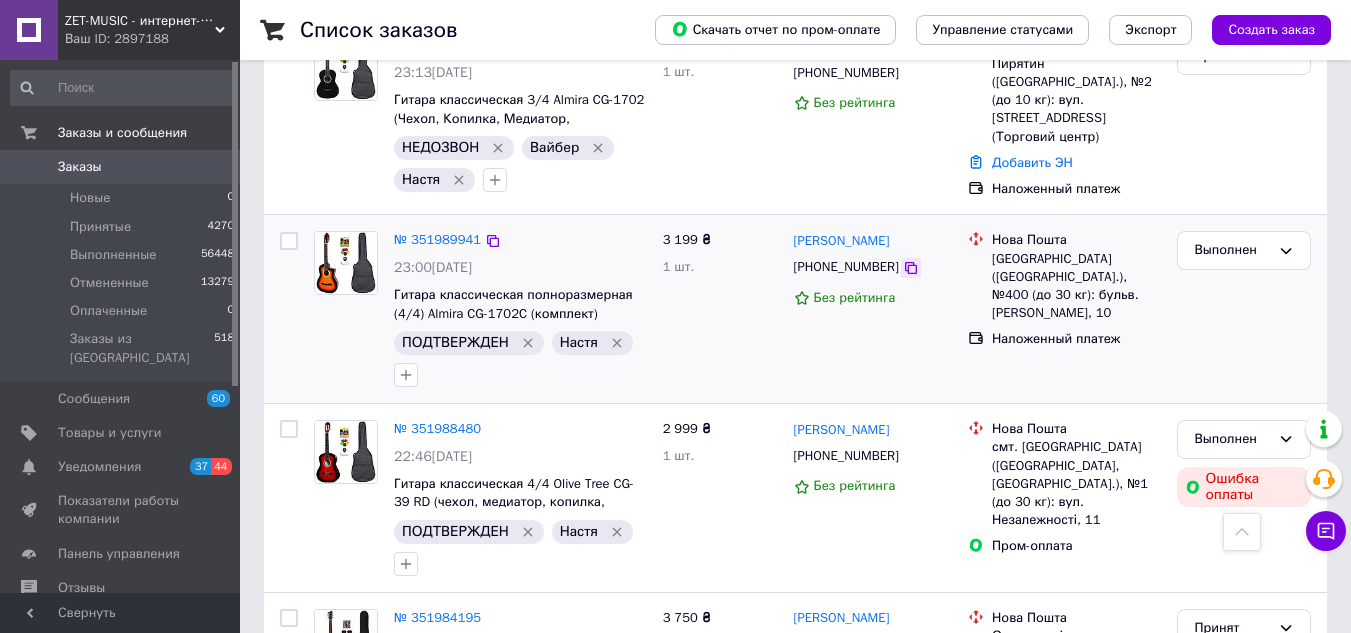 scroll, scrollTop: 1400, scrollLeft: 0, axis: vertical 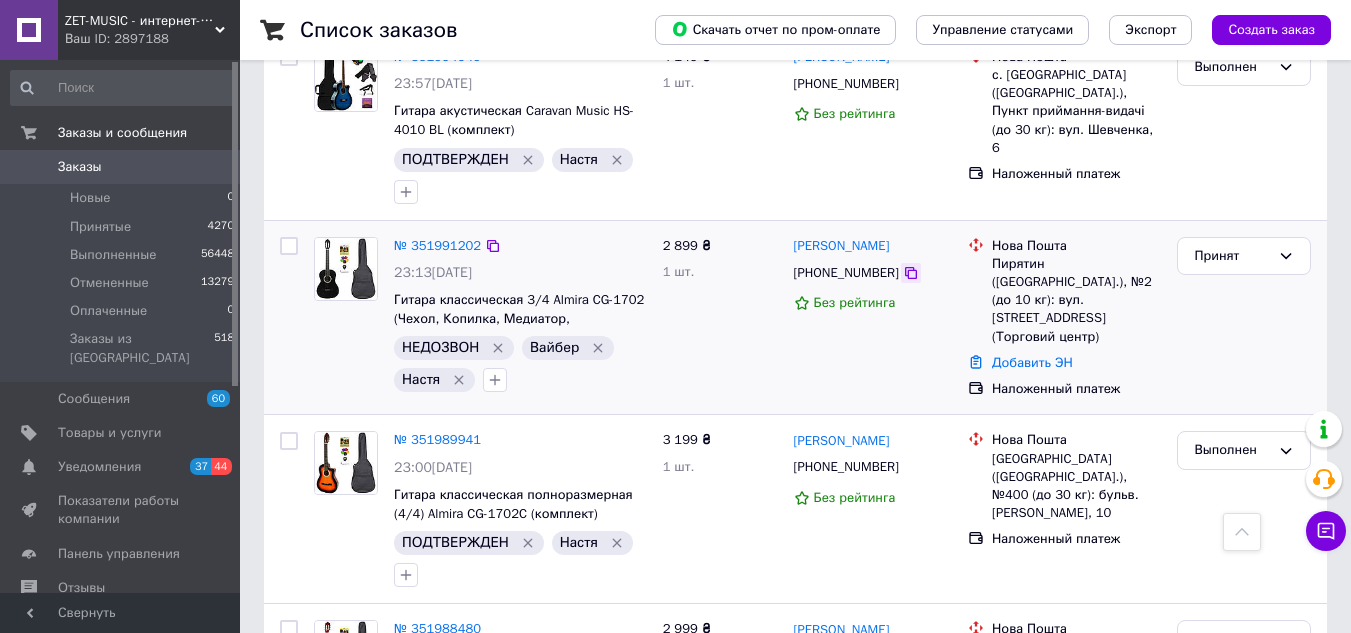 click 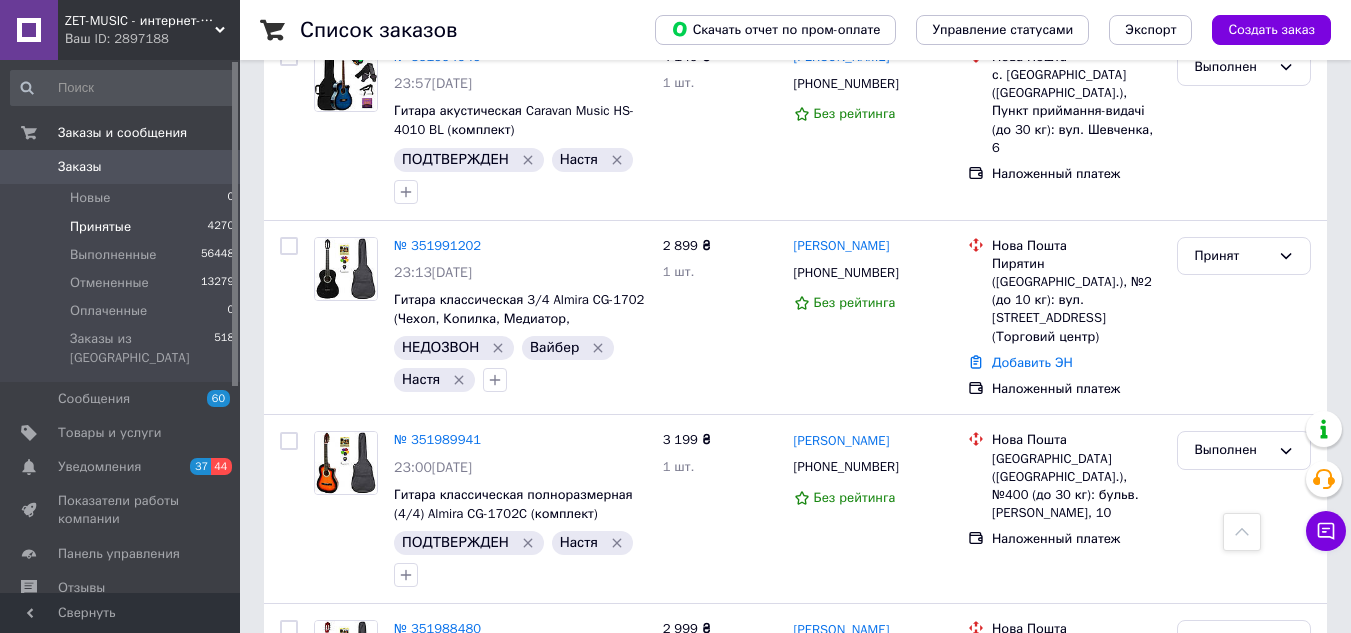 click on "Принятые 4270" at bounding box center (123, 227) 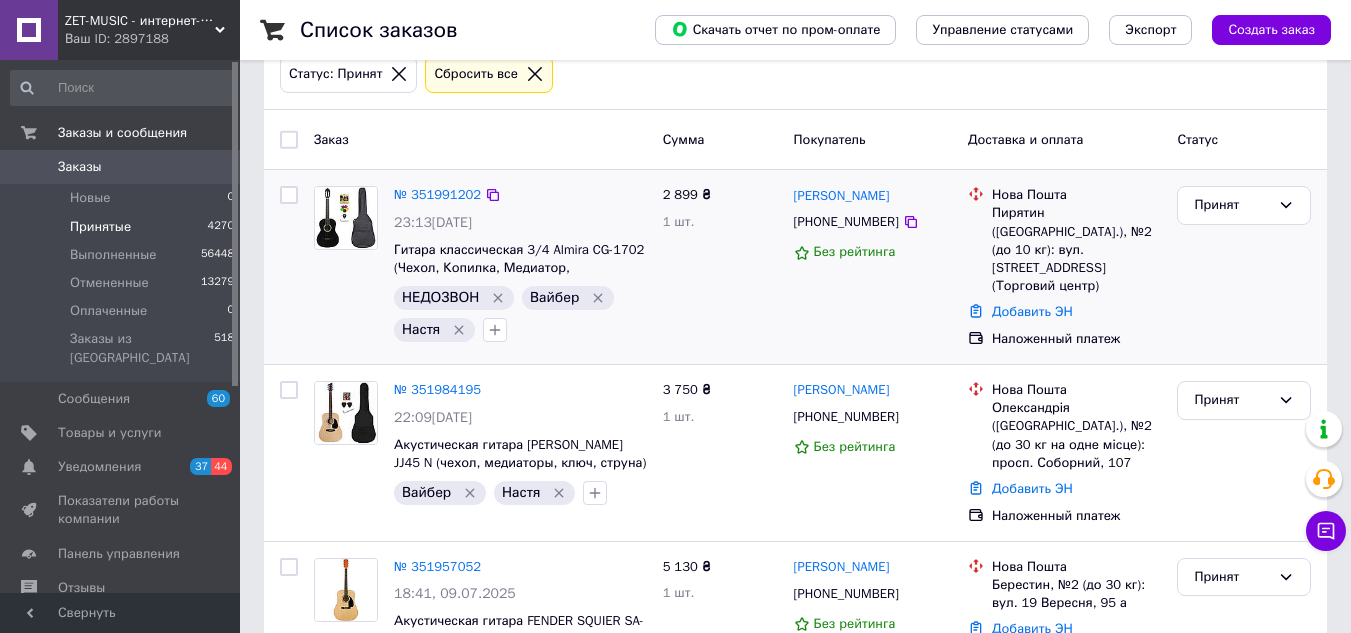 scroll, scrollTop: 200, scrollLeft: 0, axis: vertical 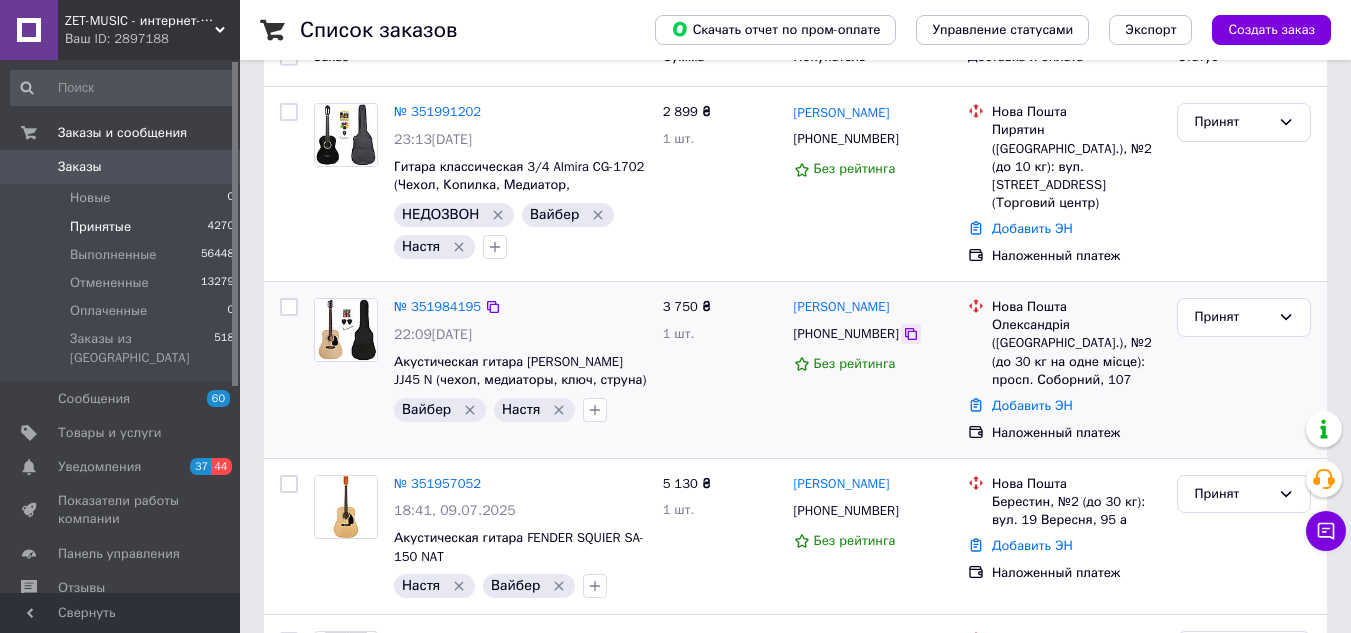 click 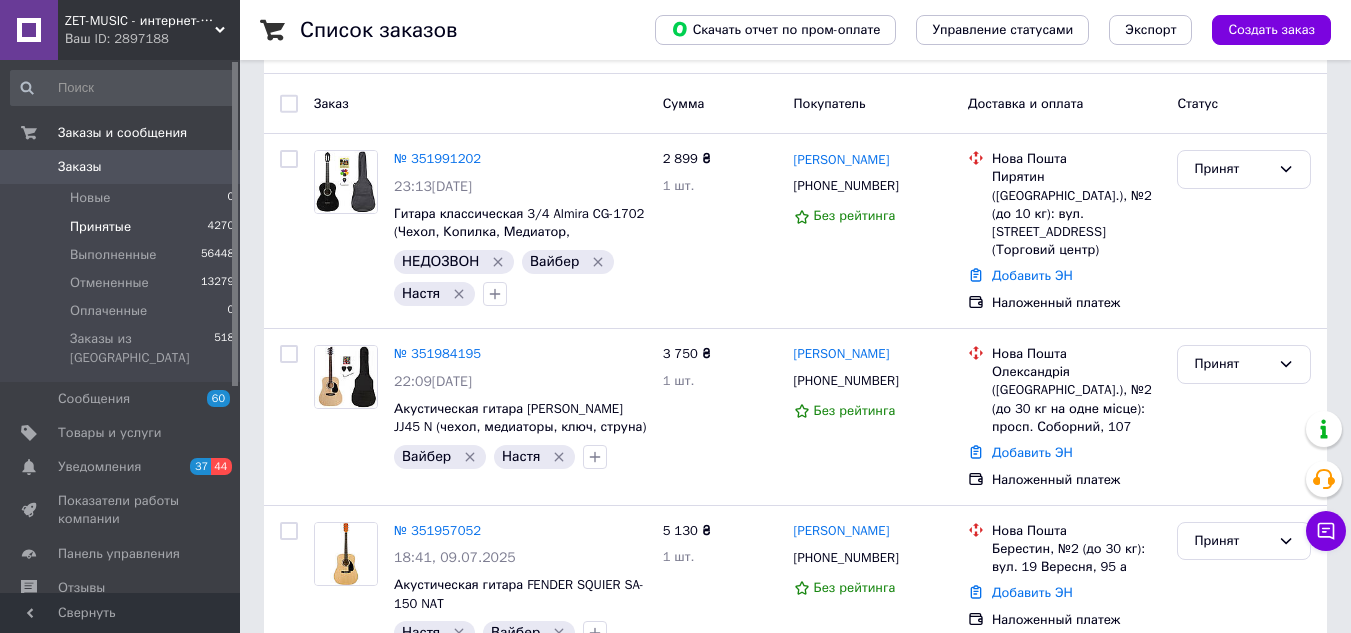scroll, scrollTop: 0, scrollLeft: 0, axis: both 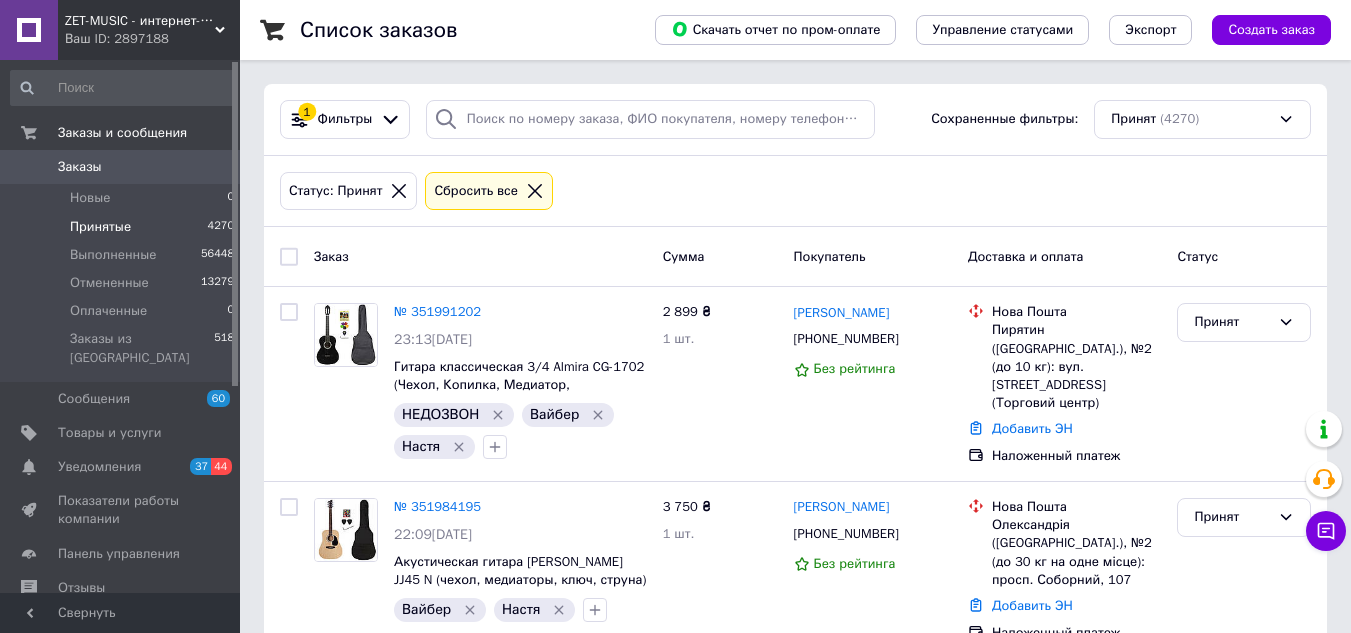 click 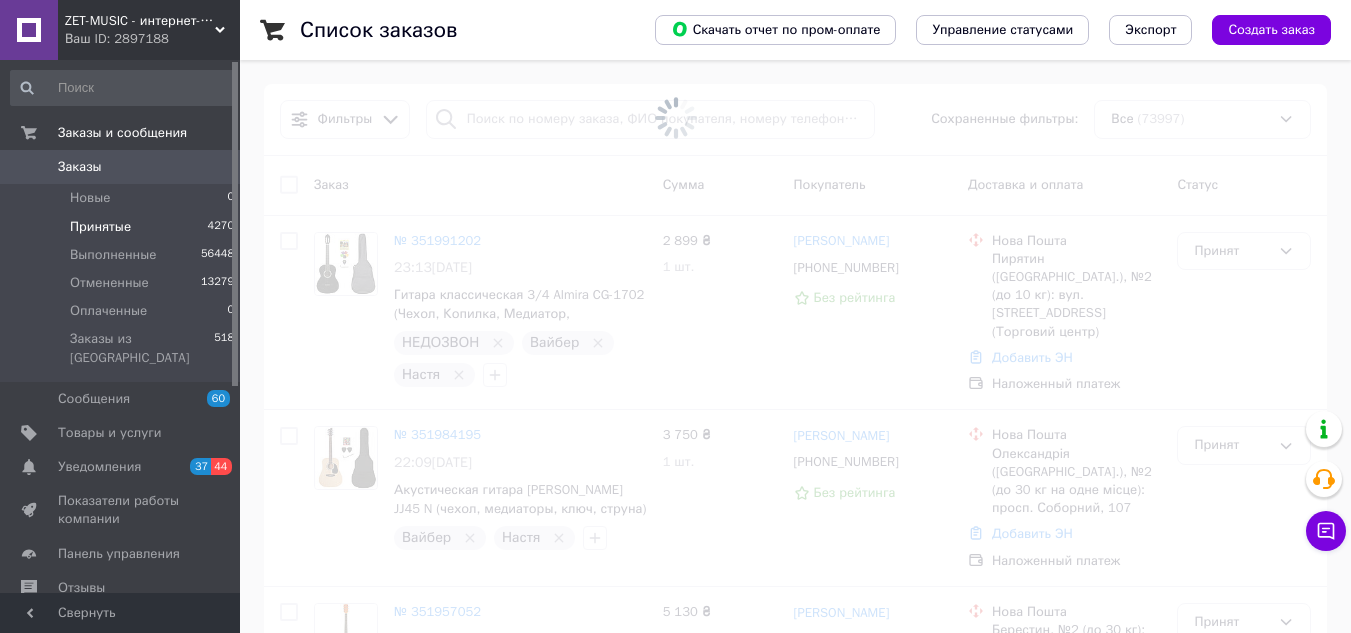 click on "Ваш ID: 2897188" at bounding box center (152, 39) 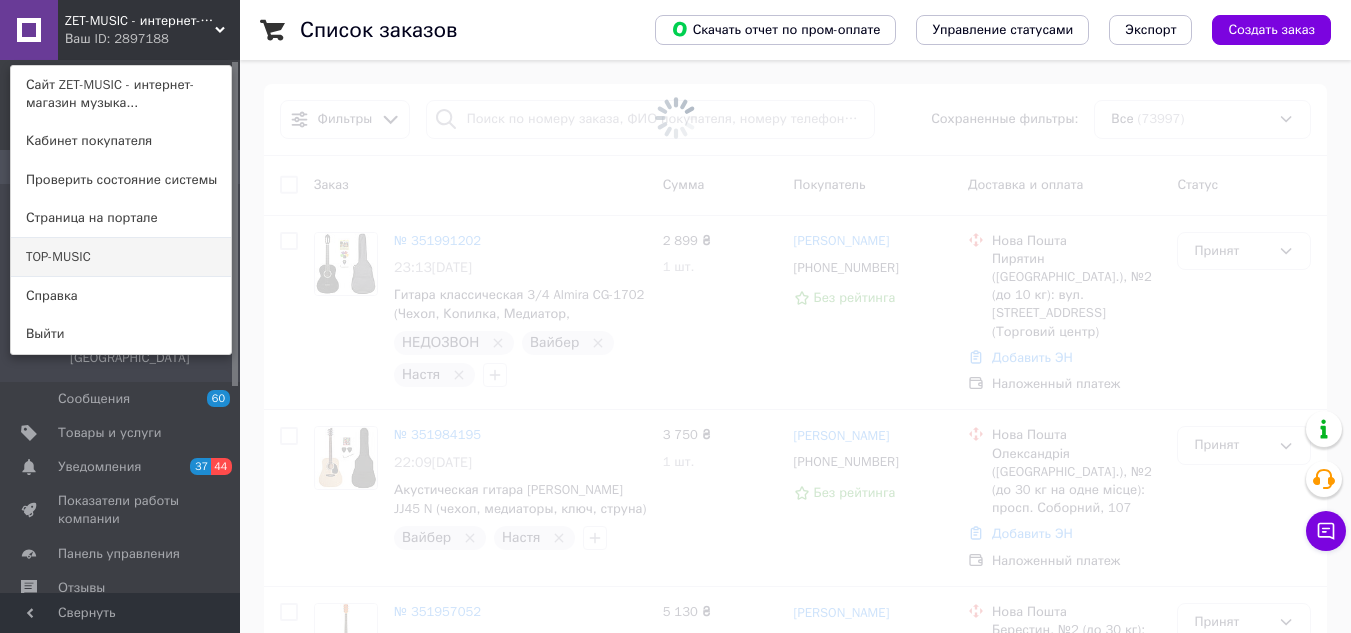 click on "TOP-MUSIC" at bounding box center (121, 257) 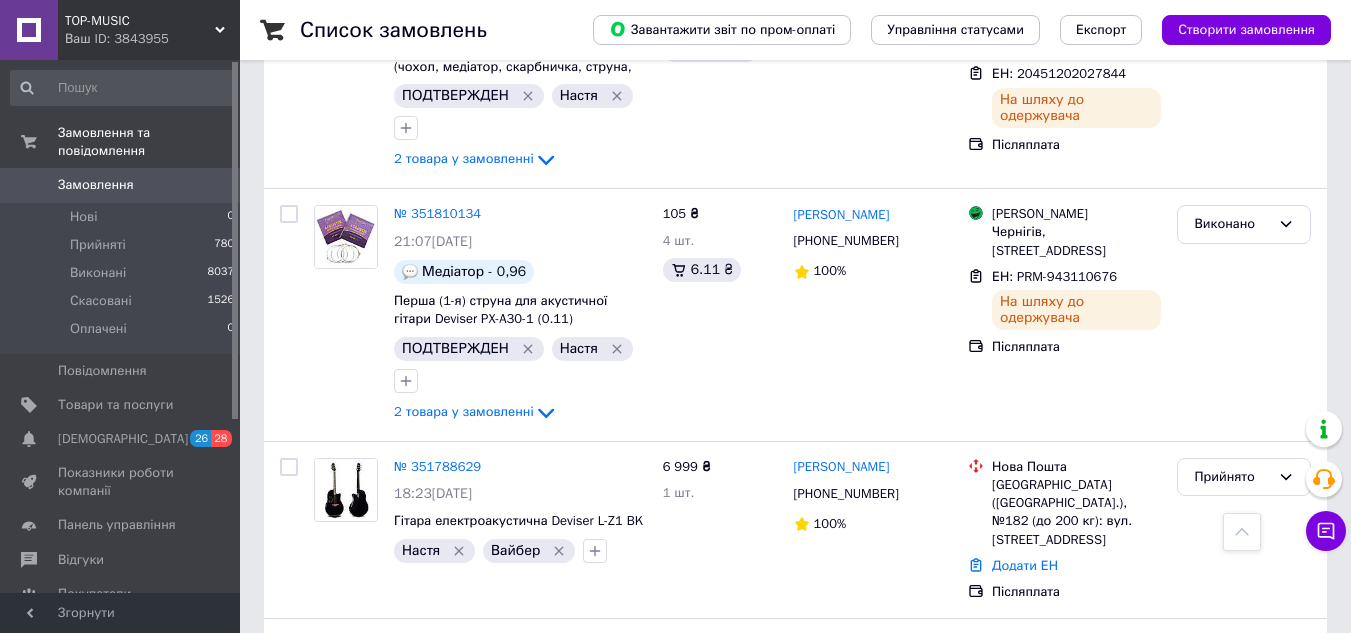 scroll, scrollTop: 3630, scrollLeft: 0, axis: vertical 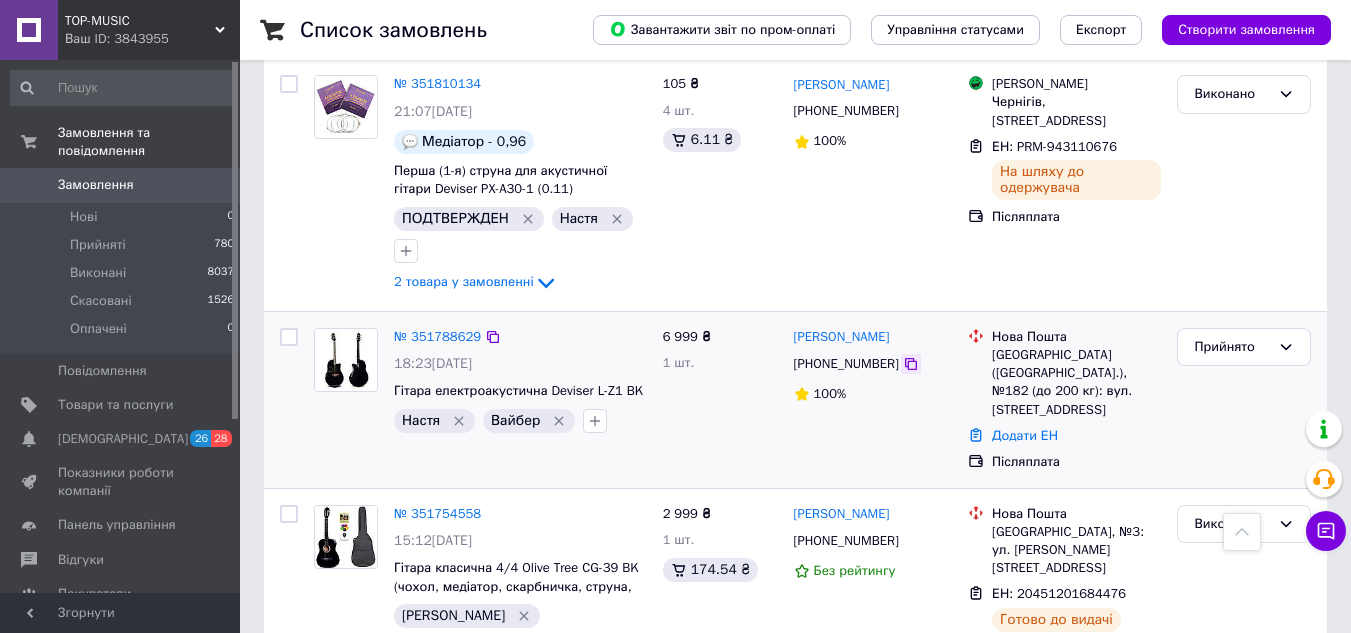 click 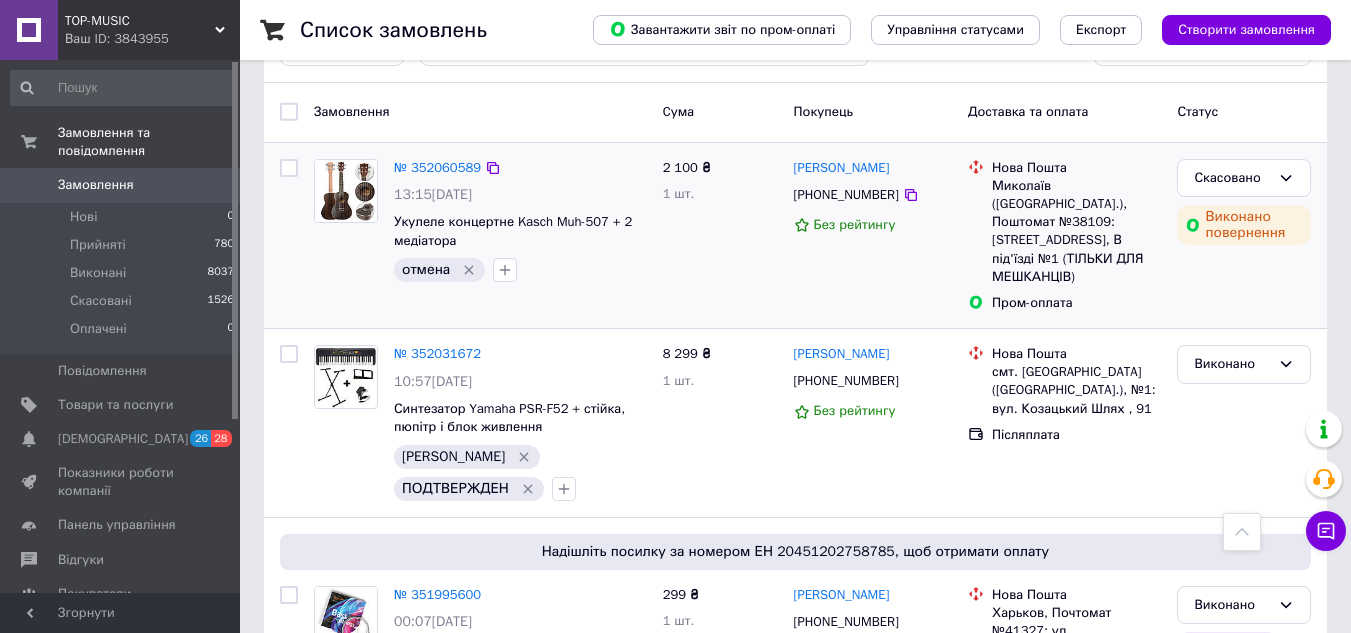 scroll, scrollTop: 0, scrollLeft: 0, axis: both 